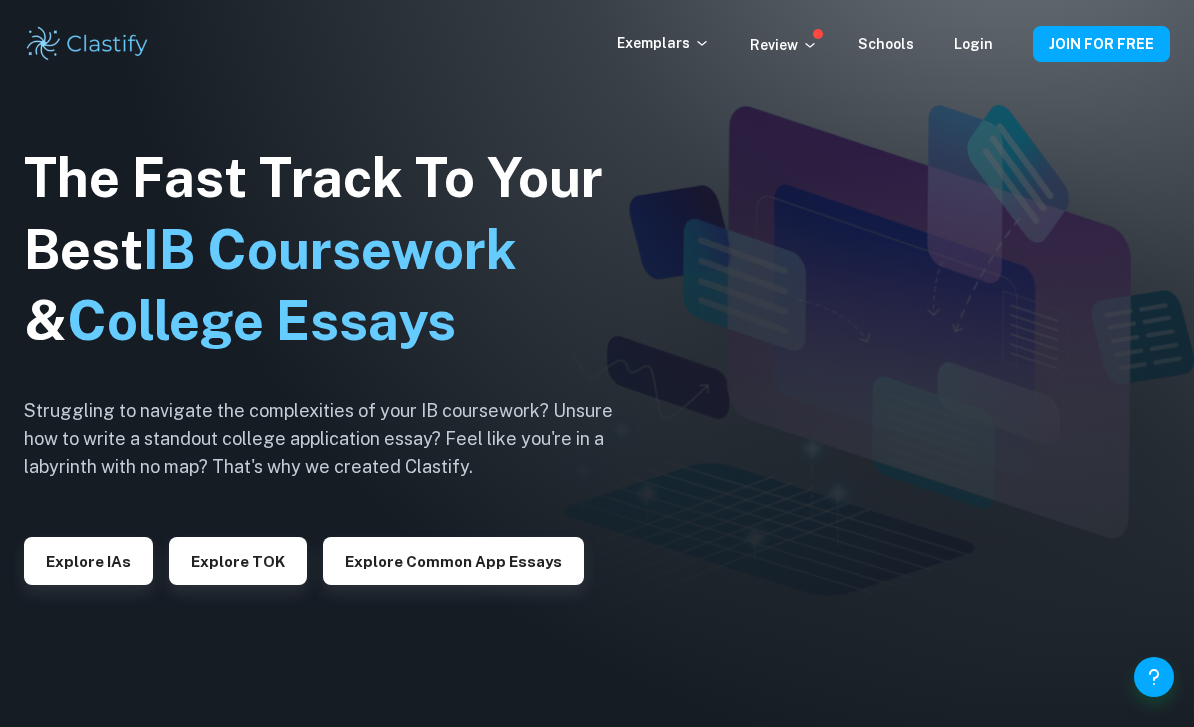 scroll, scrollTop: 0, scrollLeft: 0, axis: both 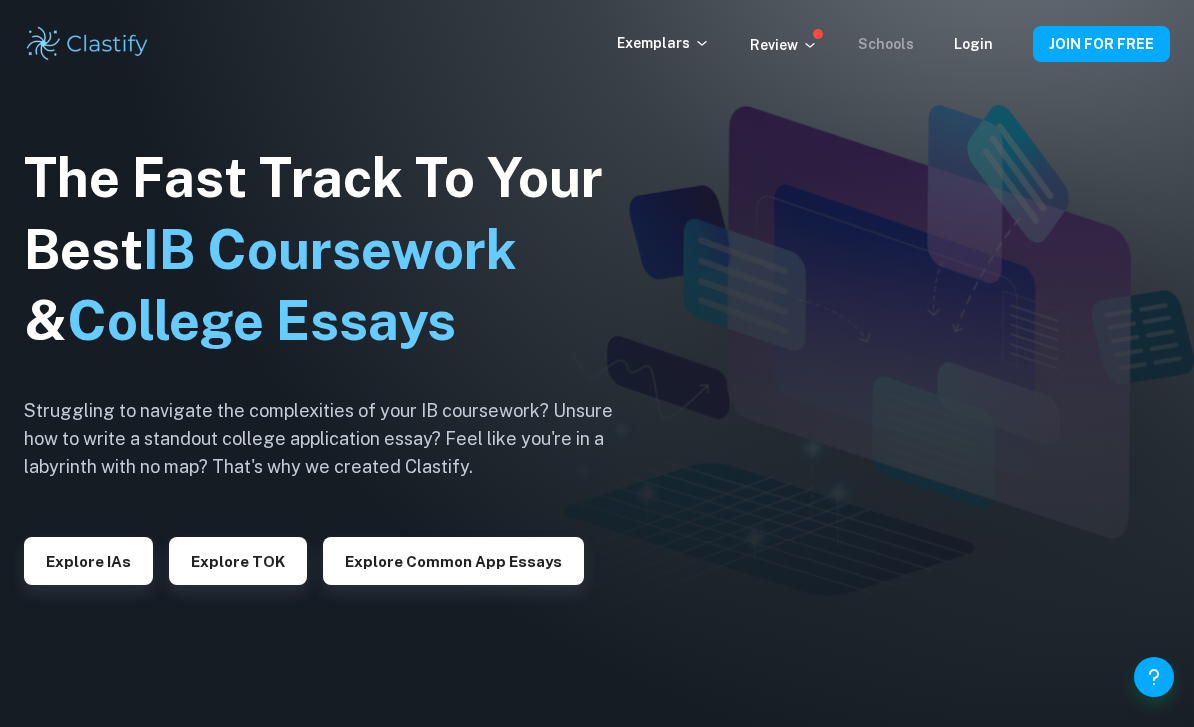 click on "Schools" at bounding box center [886, 44] 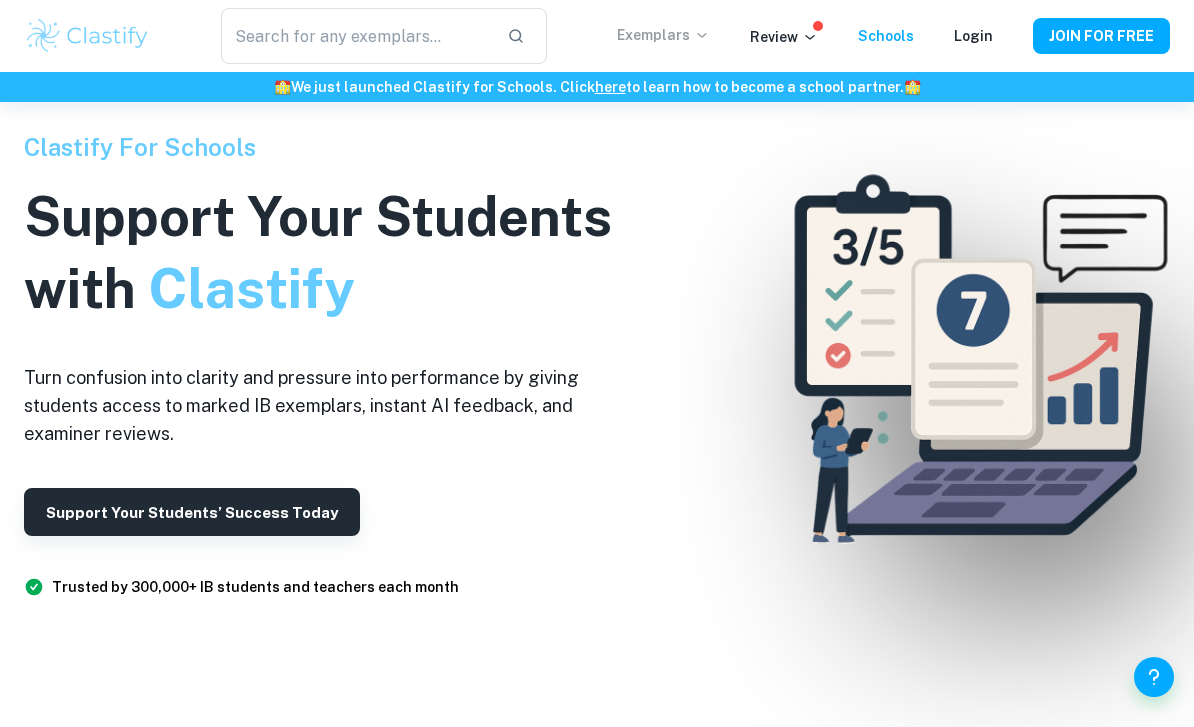 click on "Exemplars" at bounding box center [663, 35] 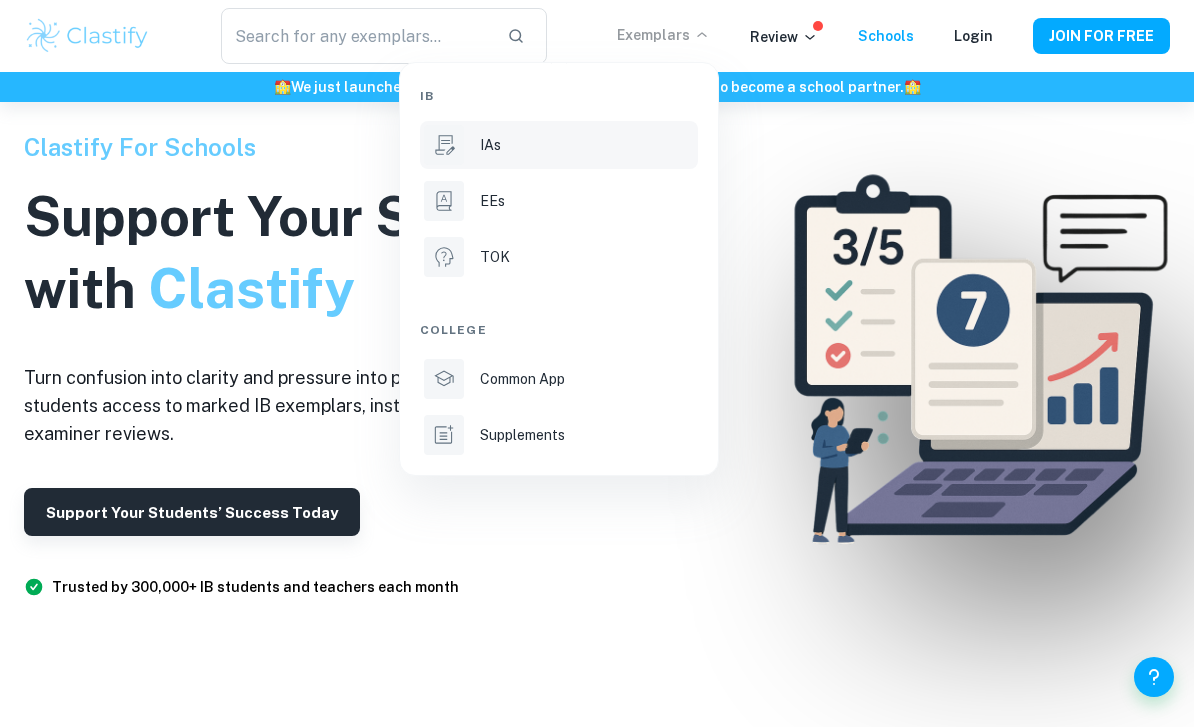 click on "IAs" at bounding box center [559, 145] 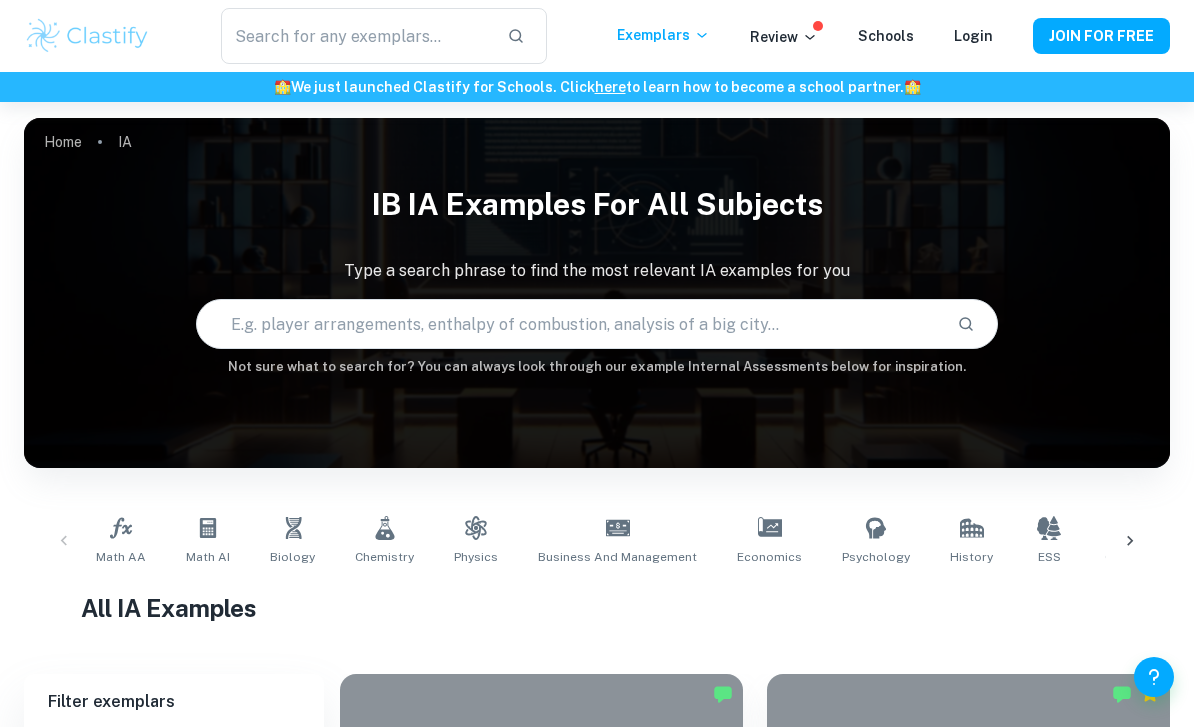 scroll, scrollTop: 0, scrollLeft: 0, axis: both 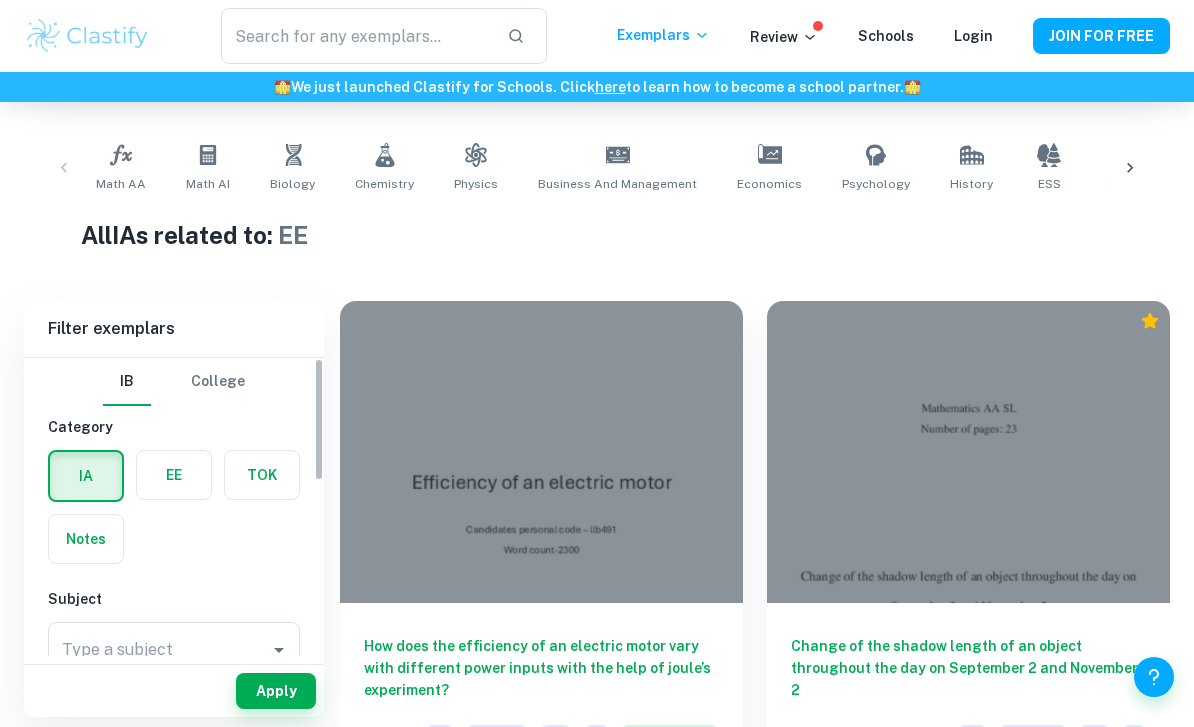 click at bounding box center (174, 475) 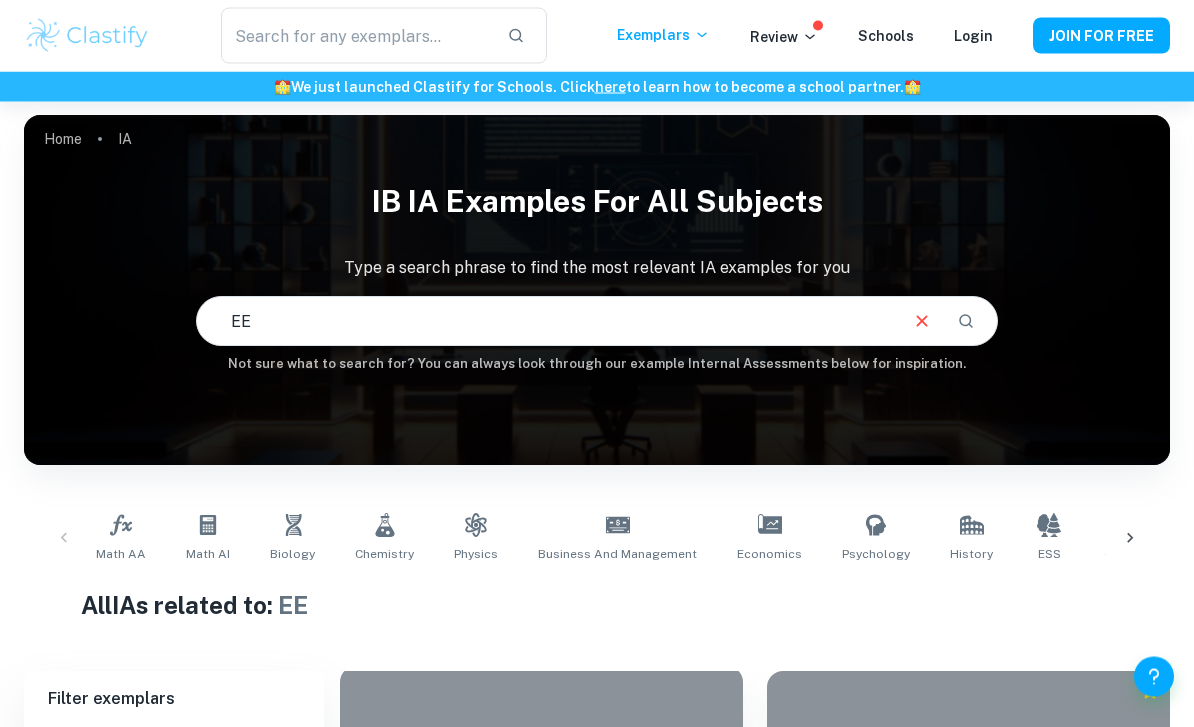 scroll, scrollTop: 0, scrollLeft: 0, axis: both 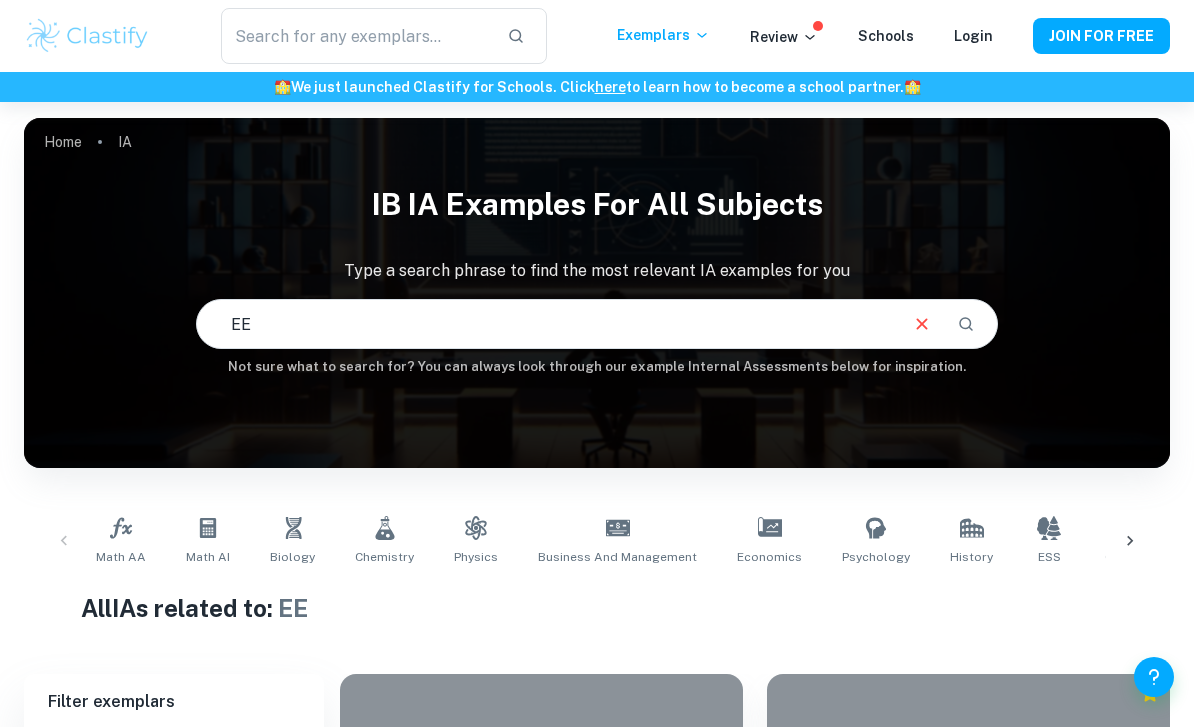 click on "EE" at bounding box center [546, 324] 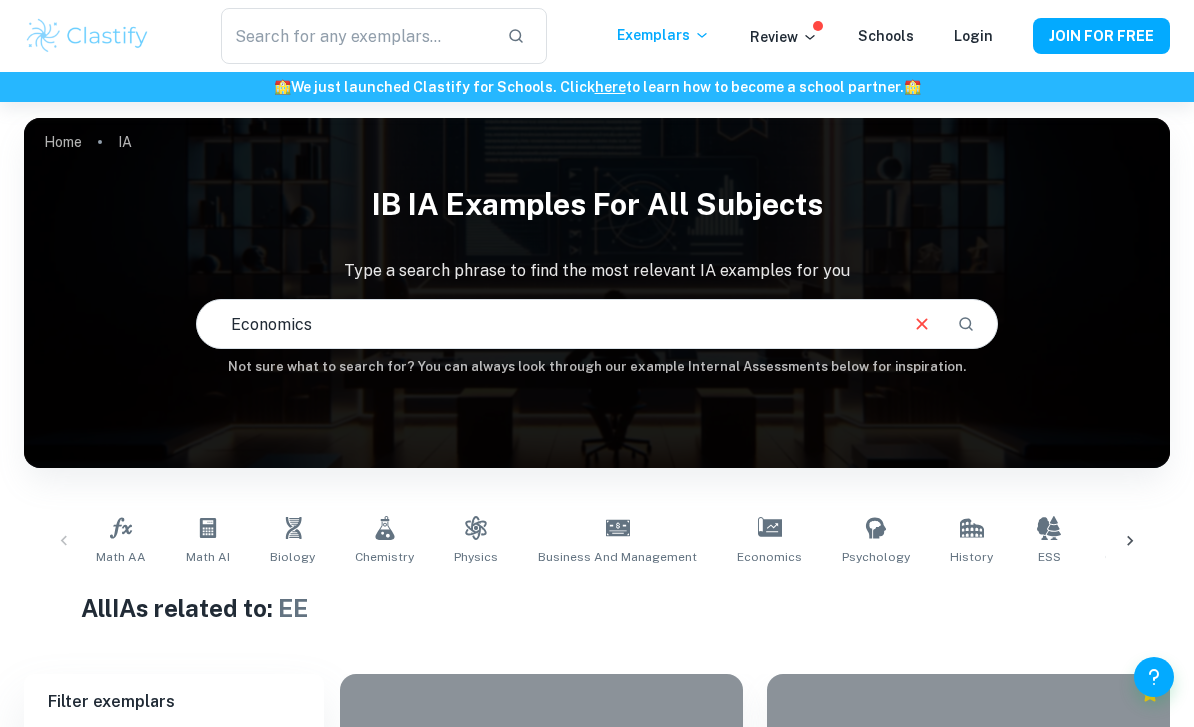 type on "Economics" 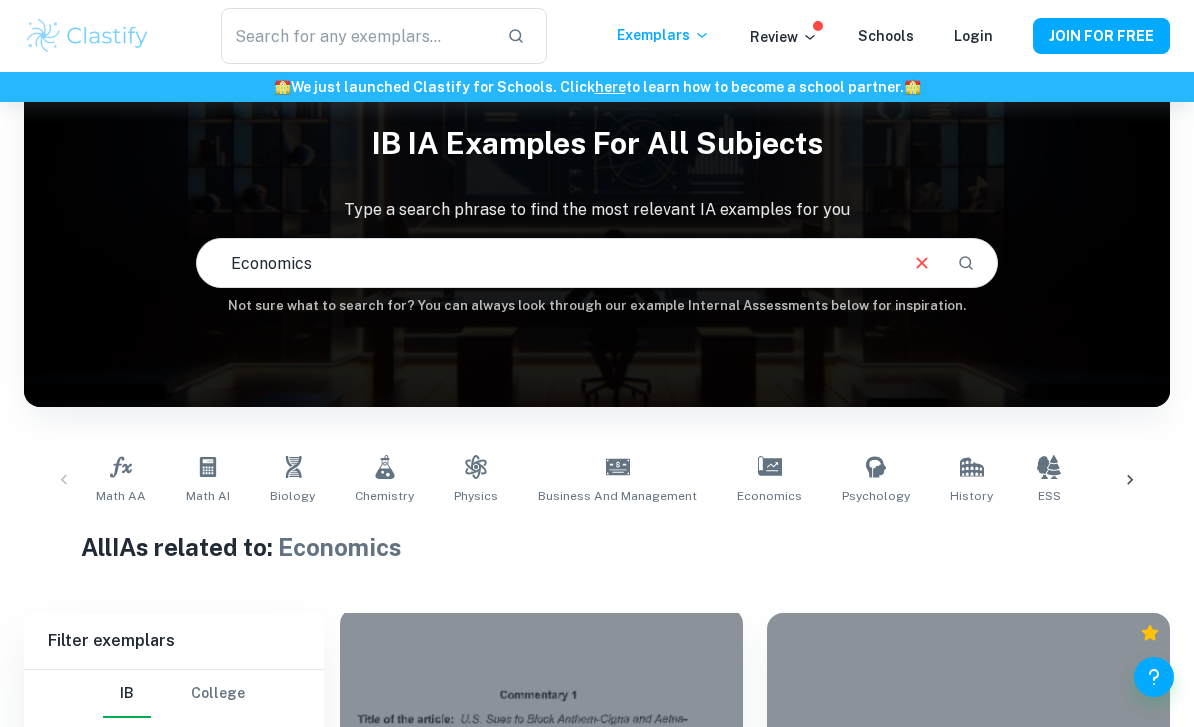 scroll, scrollTop: 174, scrollLeft: 0, axis: vertical 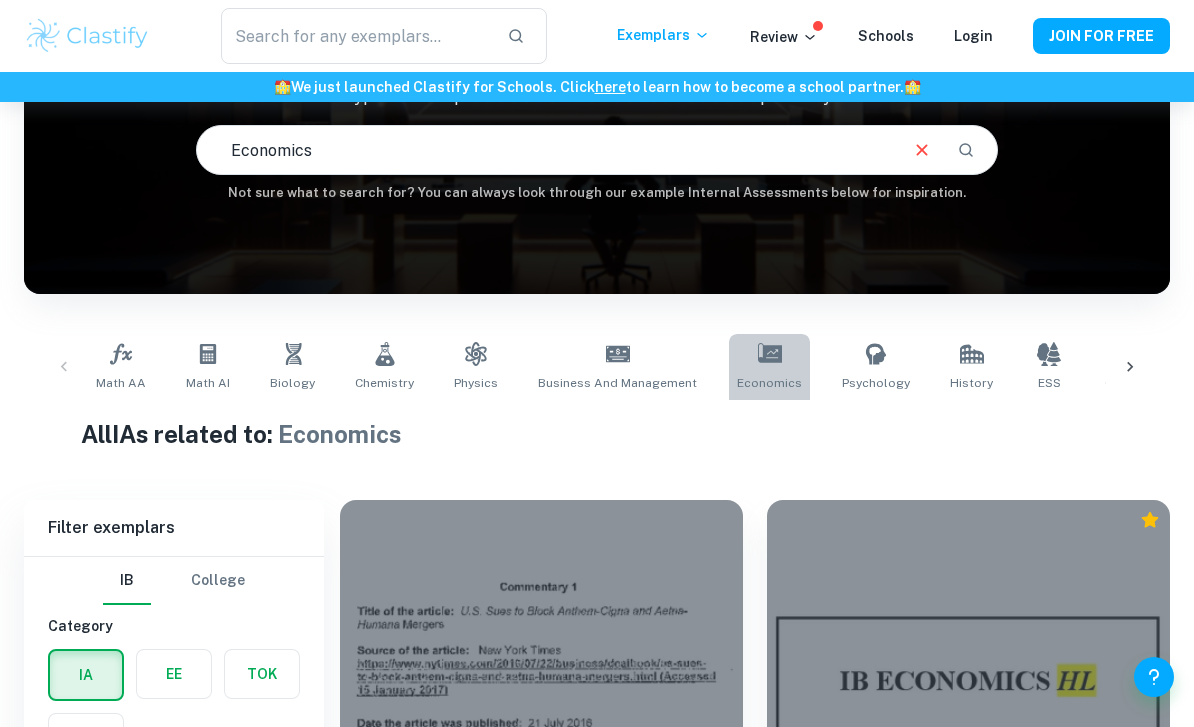 click on "Economics" at bounding box center (769, 367) 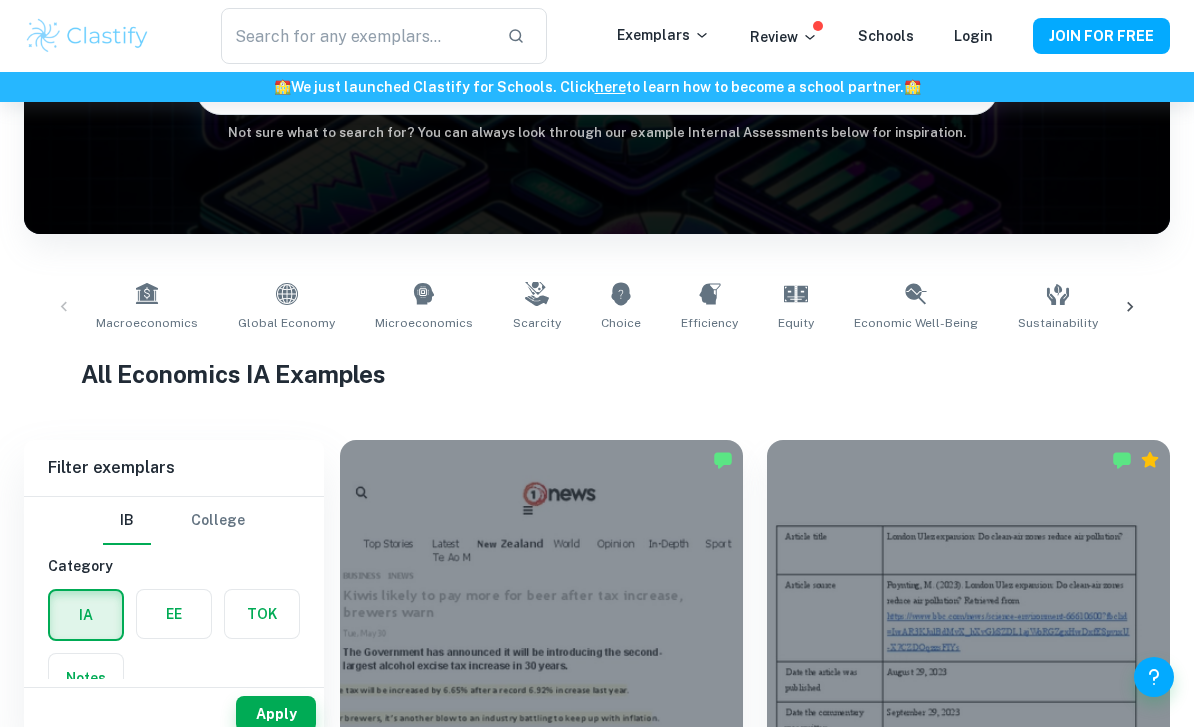 scroll, scrollTop: 258, scrollLeft: 0, axis: vertical 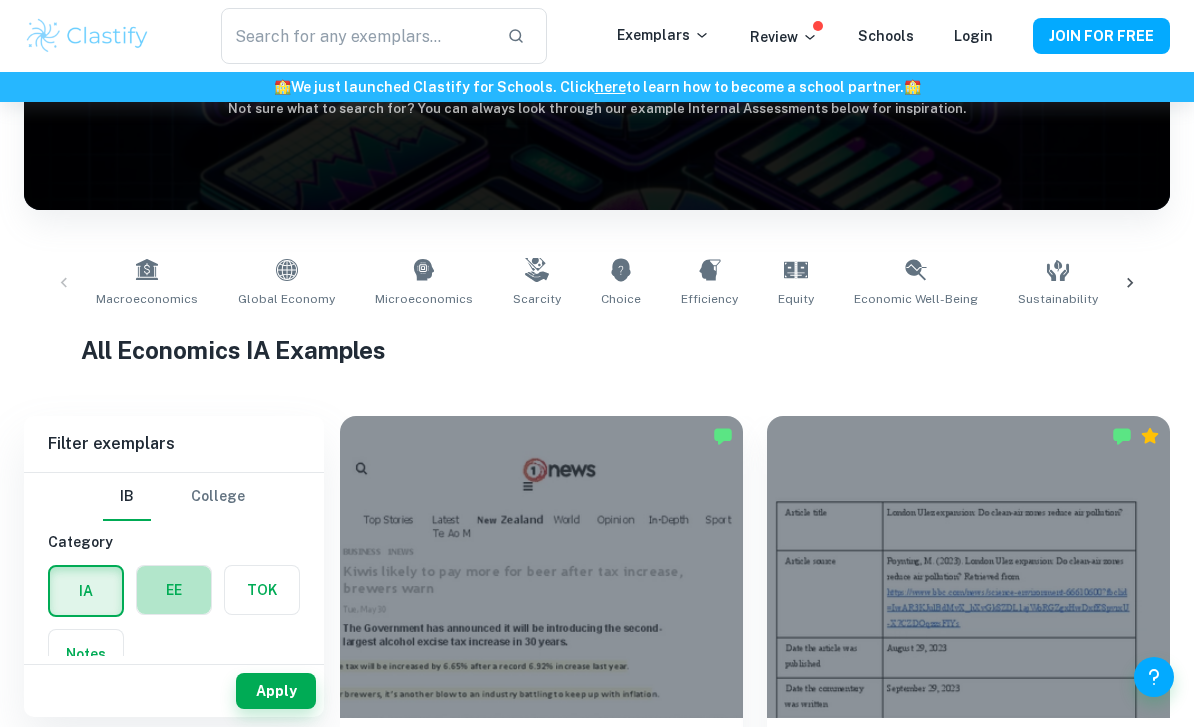 click at bounding box center (174, 590) 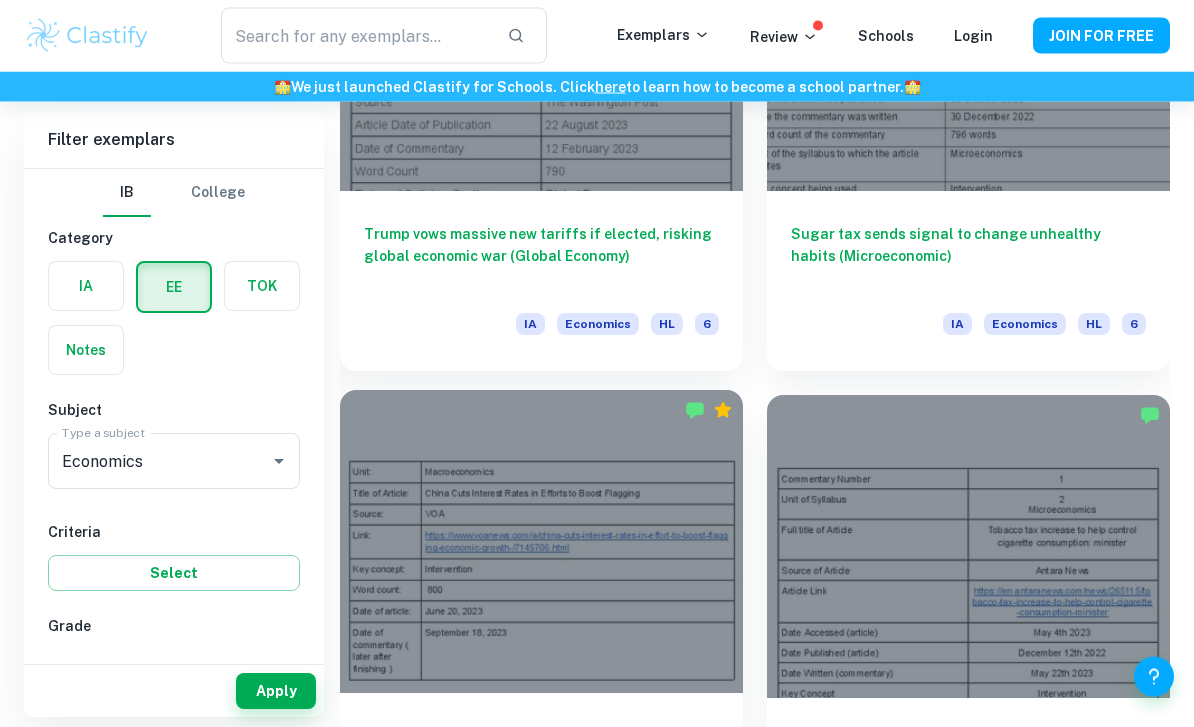 scroll, scrollTop: 2810, scrollLeft: 0, axis: vertical 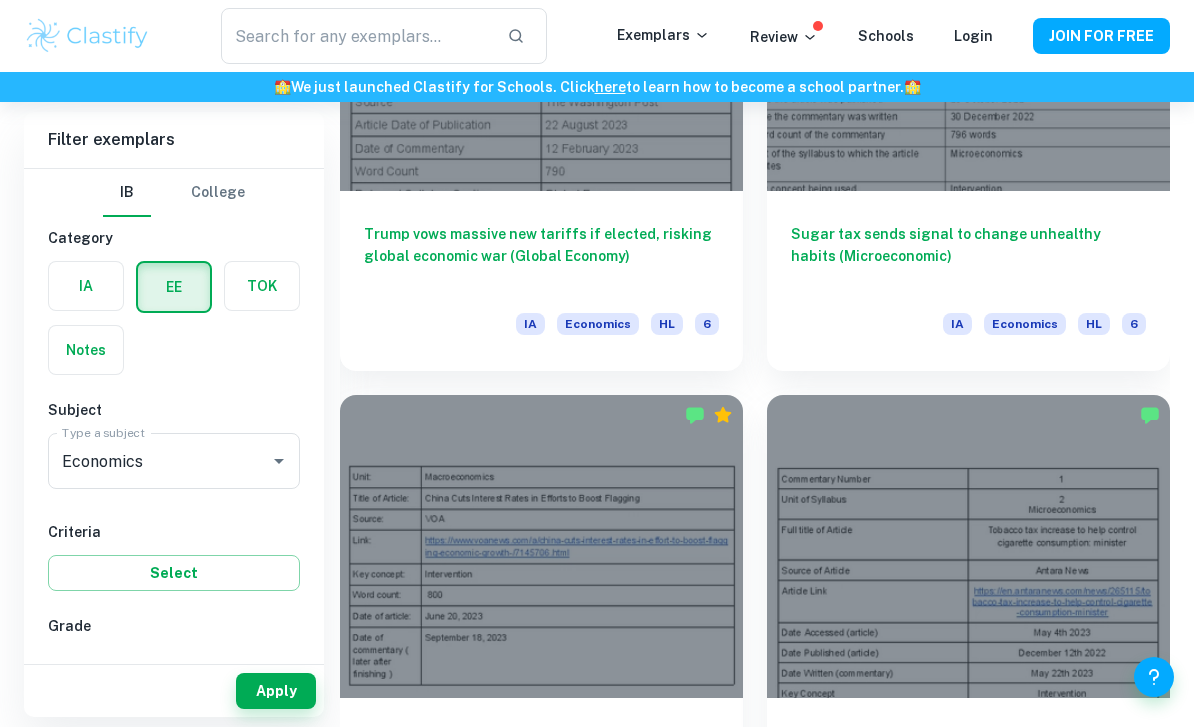 click on "EE" at bounding box center [168, 281] 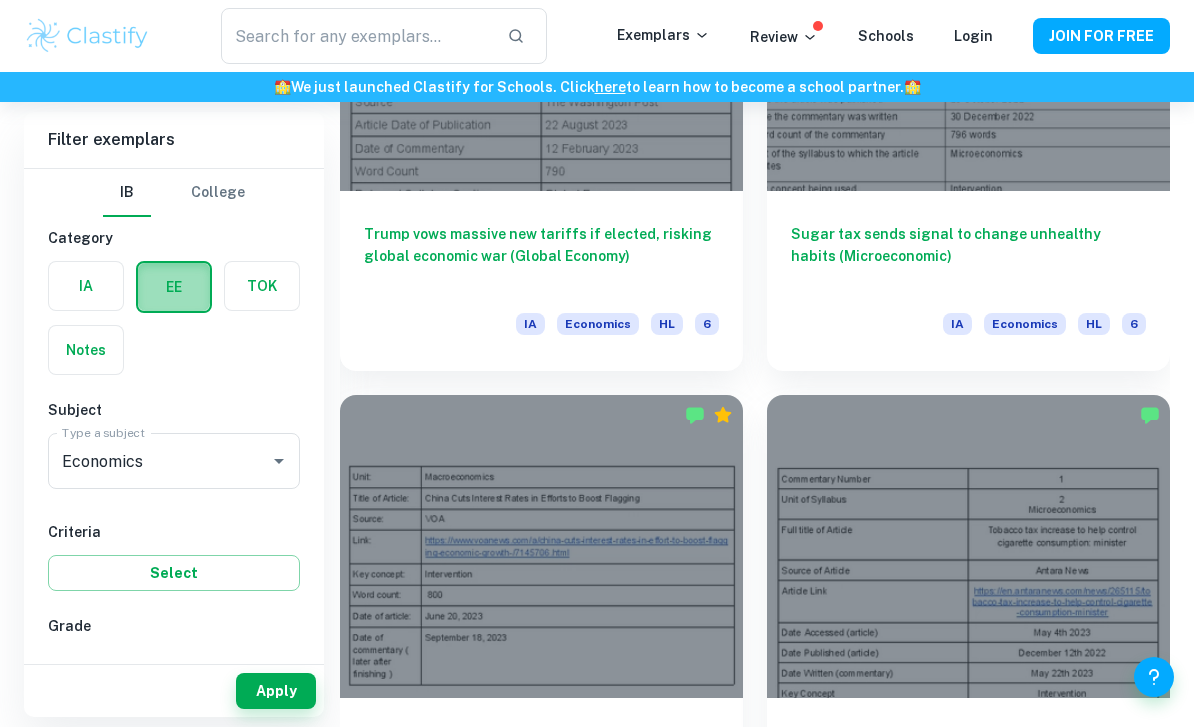click at bounding box center [174, 287] 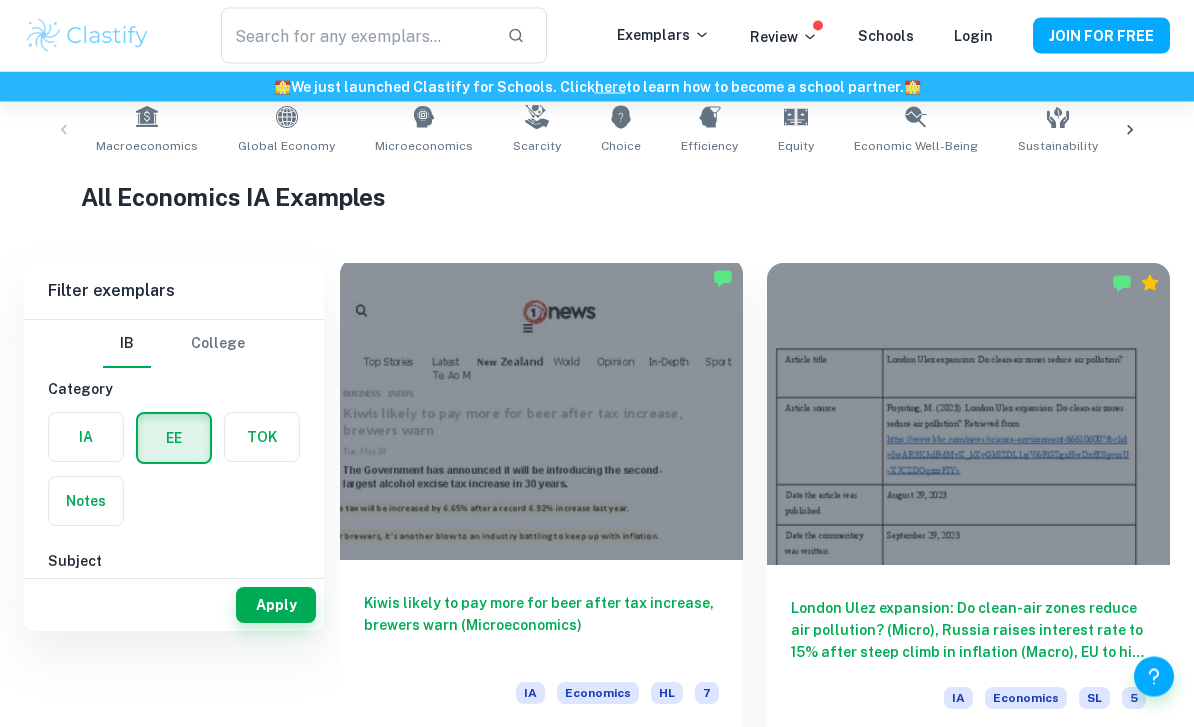 scroll, scrollTop: 490, scrollLeft: 0, axis: vertical 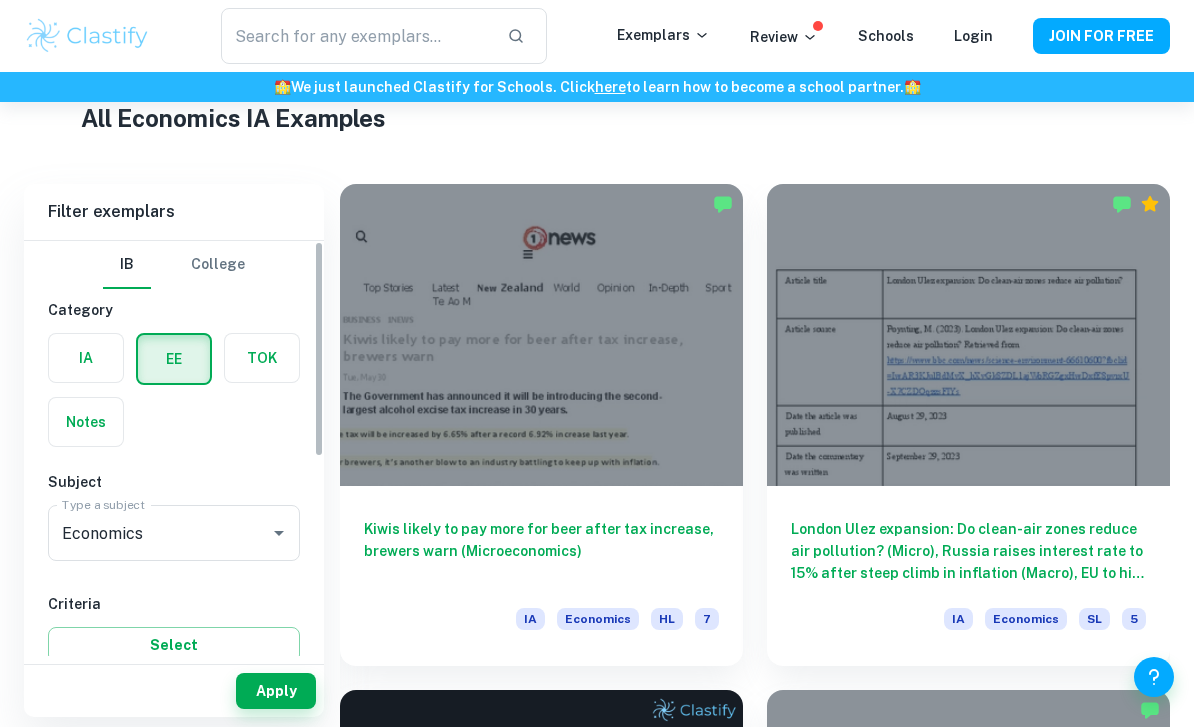 click at bounding box center (86, 358) 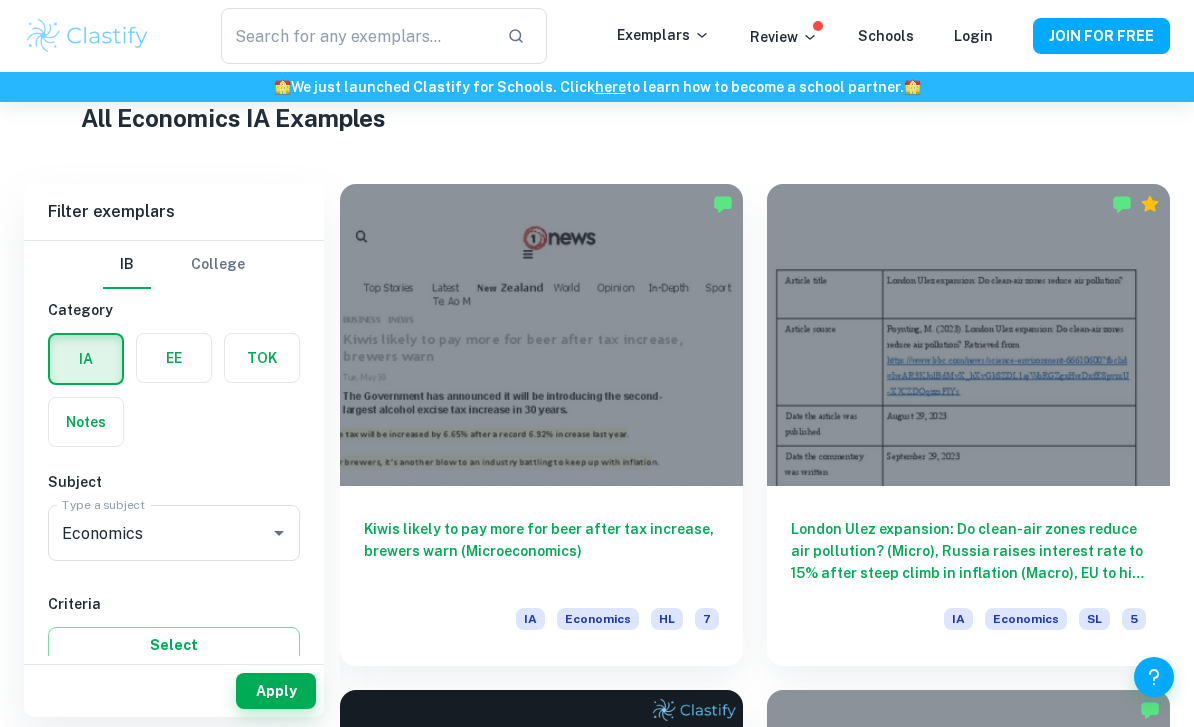 click at bounding box center [174, 358] 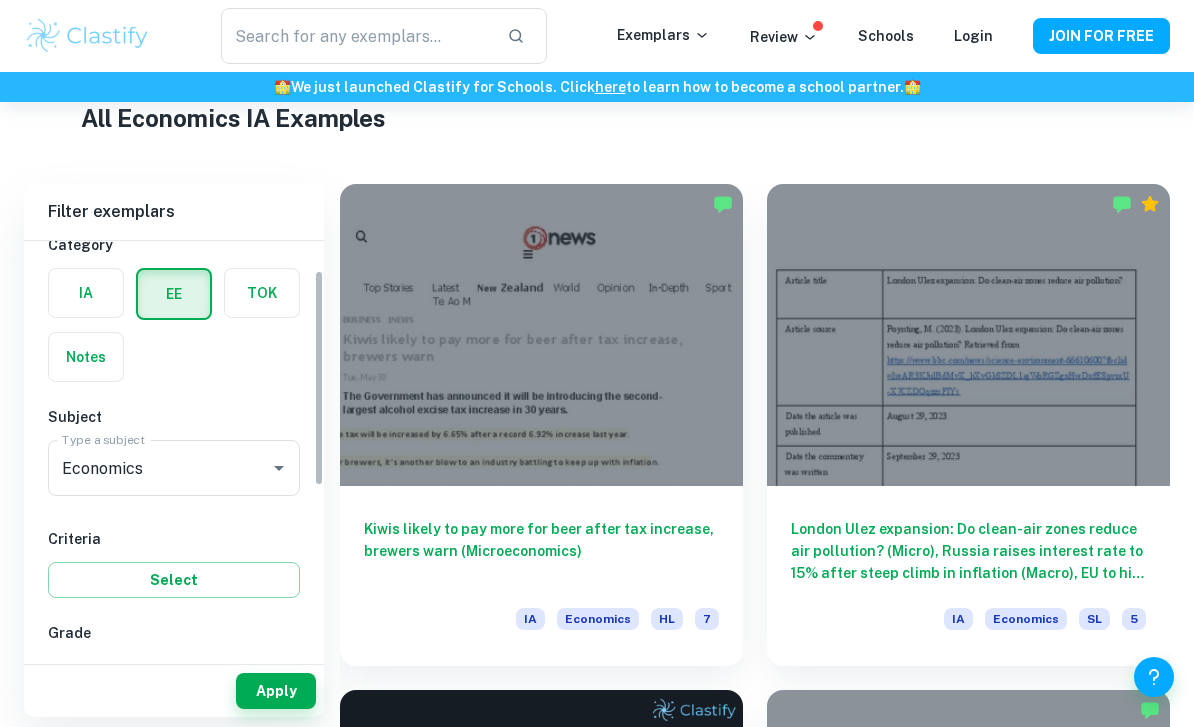 scroll, scrollTop: 159, scrollLeft: 0, axis: vertical 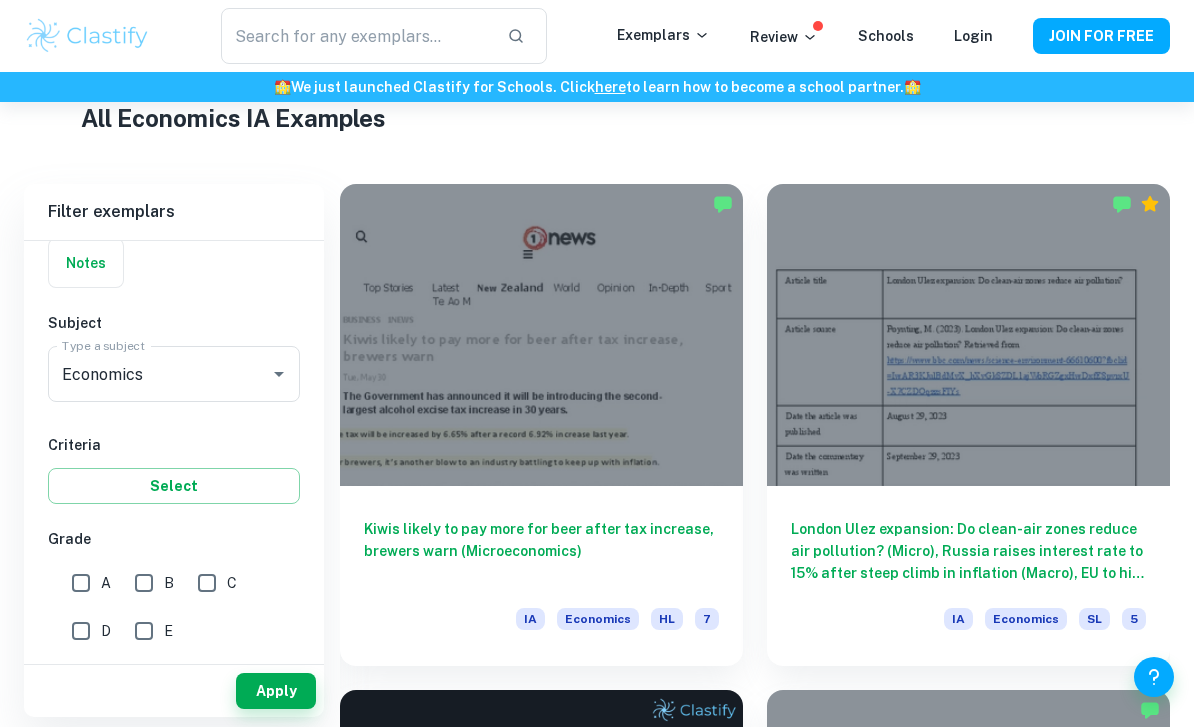 click on "A" at bounding box center (81, 583) 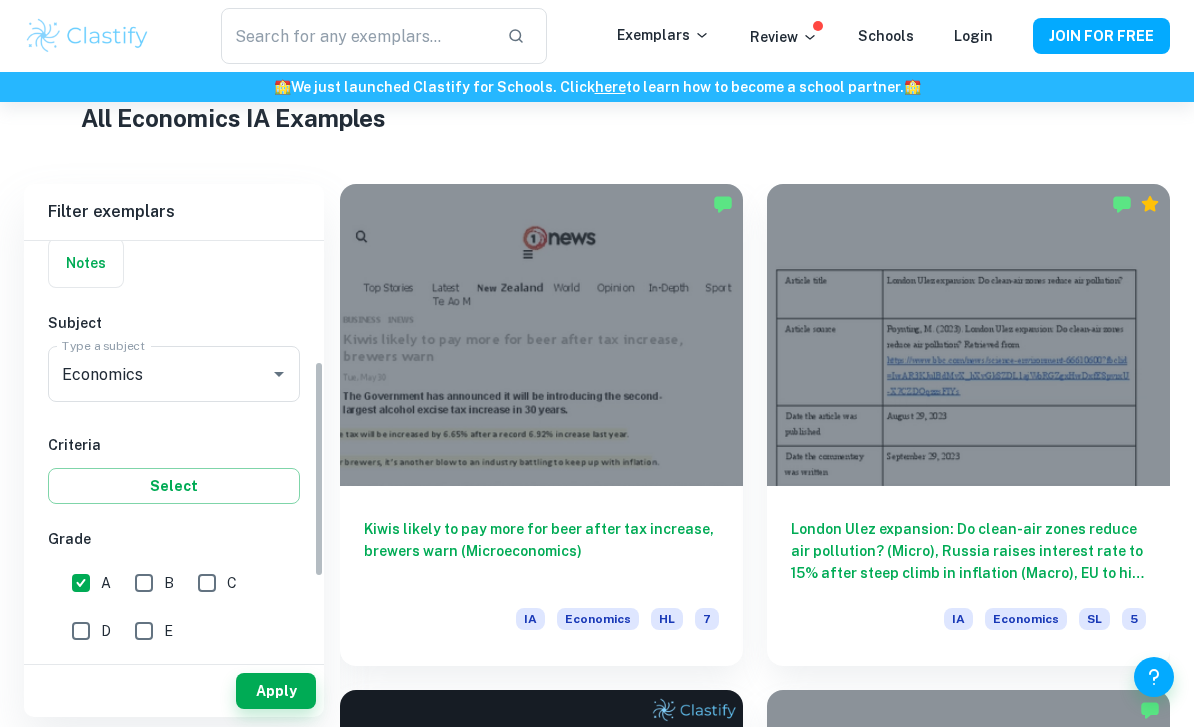 scroll, scrollTop: 337, scrollLeft: 0, axis: vertical 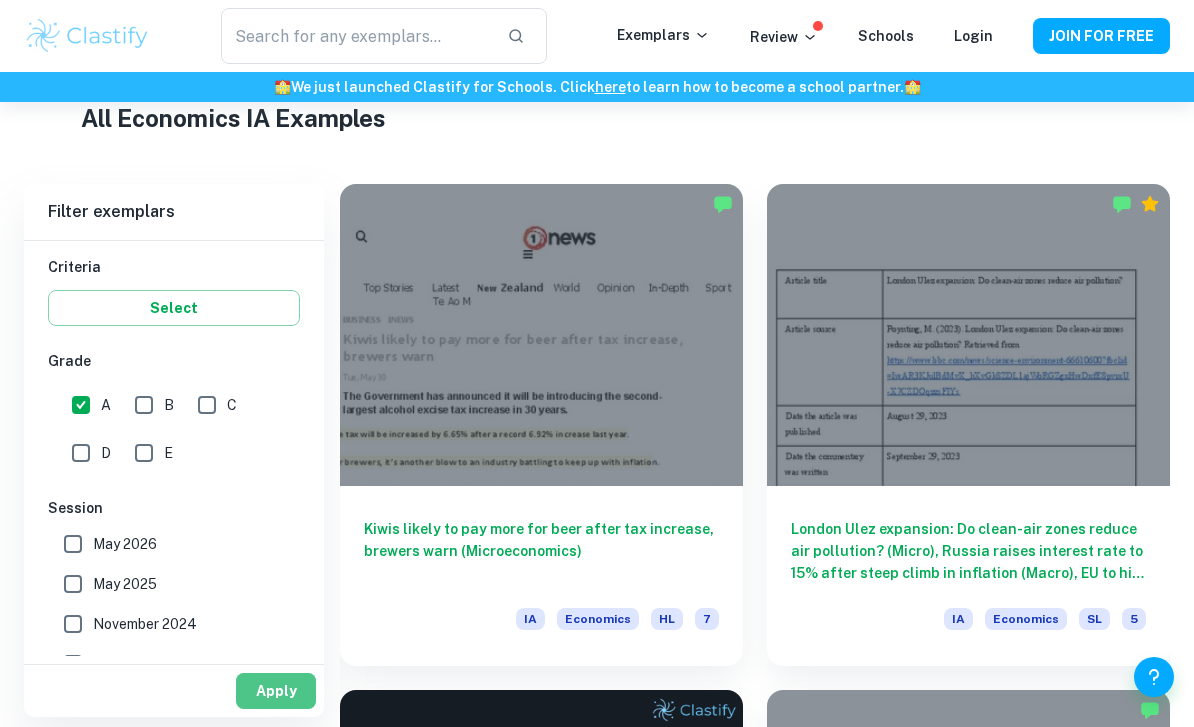 click on "Apply" at bounding box center (276, 691) 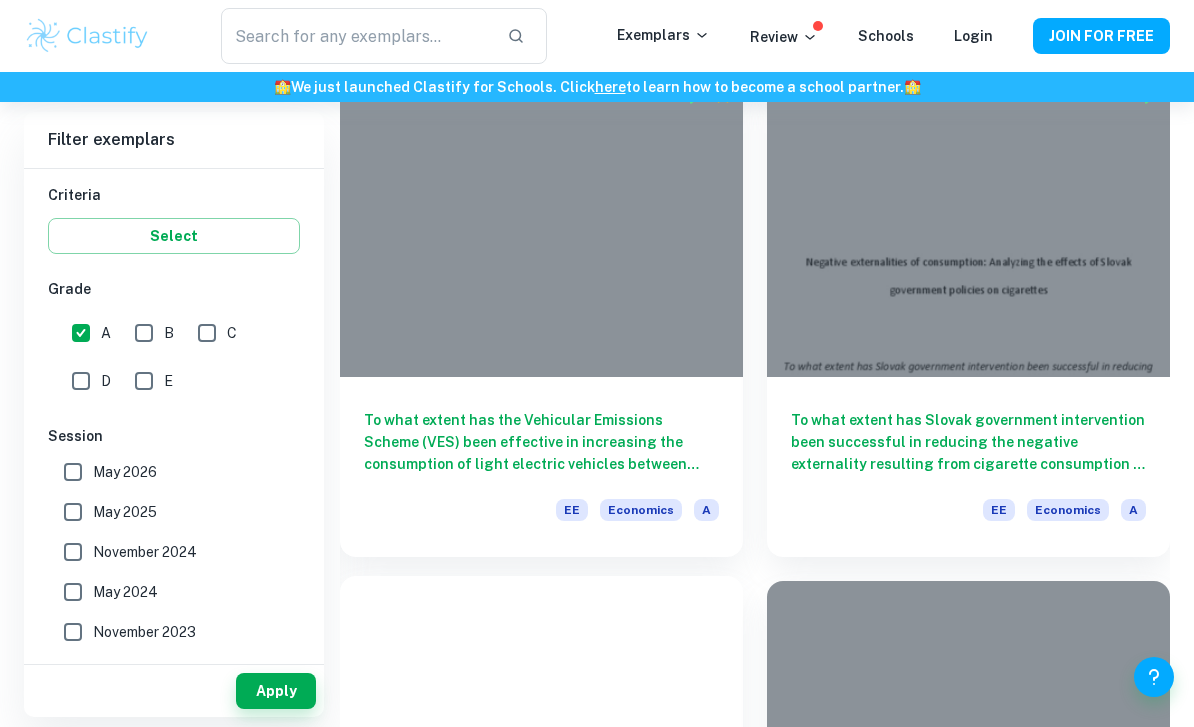 scroll, scrollTop: 0, scrollLeft: 0, axis: both 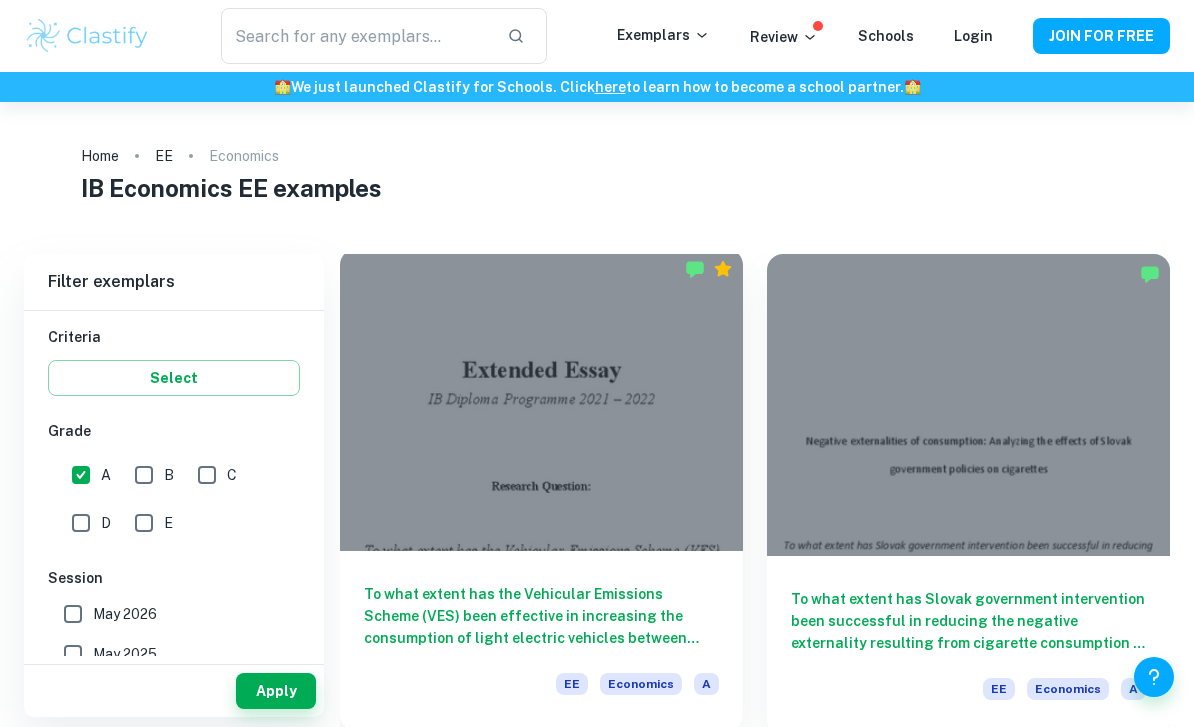 click at bounding box center (541, 400) 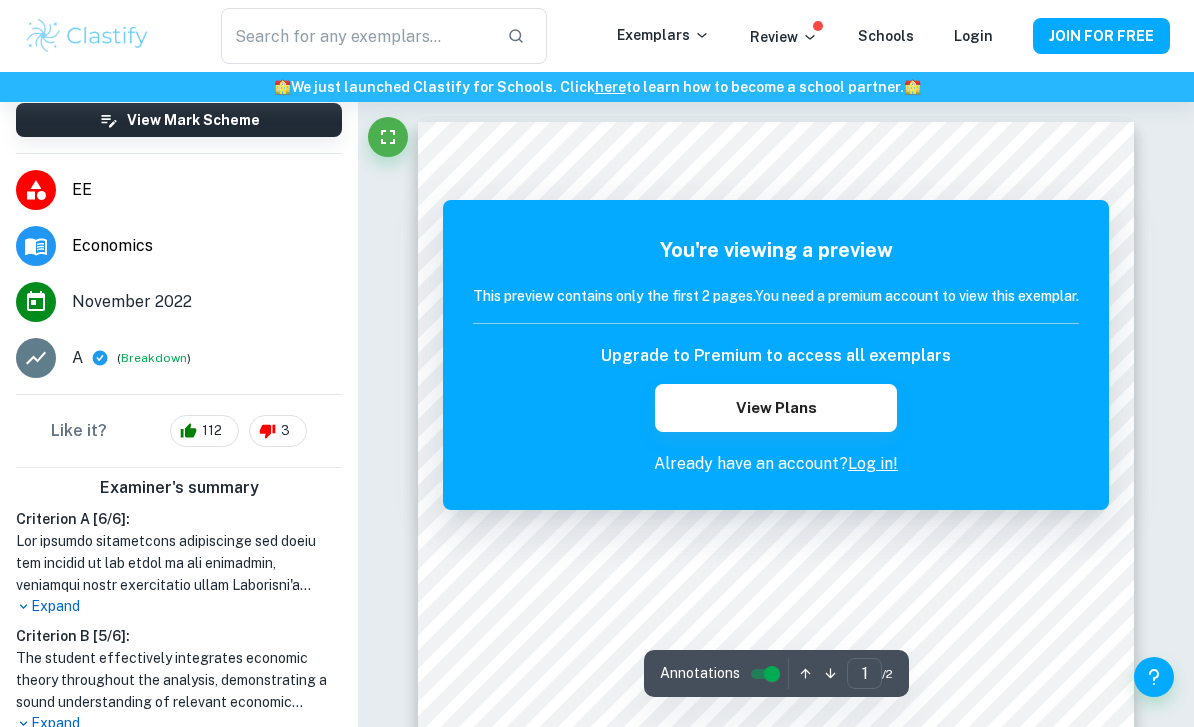 scroll, scrollTop: 262, scrollLeft: 0, axis: vertical 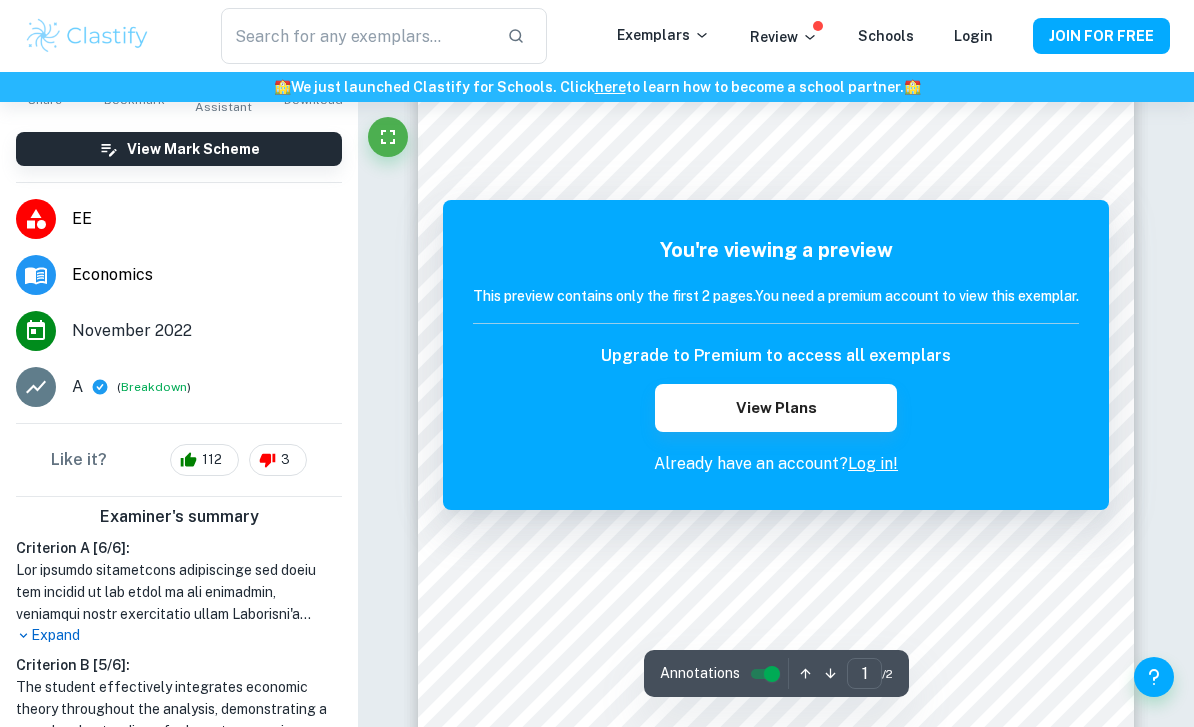 click on "Correct Criterion A The student outlines the topic of their study at the beginning of the essay, making its aim clear to the reader Comment The introduction of the essay effectively establishes the topic and context. It provides clear information about Singapore's economic growth, its high GDP per capita, and the problem of high carbon emissions Written by [NAME] [LAST]
Correct Criterion A The student outlines the topic of their study at the beginning of the essay, making its aim clear to the reader Comment The introduction of the essay effectively establishes the topic and context. It provides clear information about Singapore's economic growth, its high GDP per capita, and the problem of high carbon emissions Written by [NAME] [LAST]
Correct Criterion A The student states the theoretical area of economics and explains how the topic fits into it Comment Written by [NAME] [LAST]
Correct Criterion A The significance of pursuing the given topic is explained at the beginning of the essay Comment Written by [NAME]" at bounding box center [776, 1149] 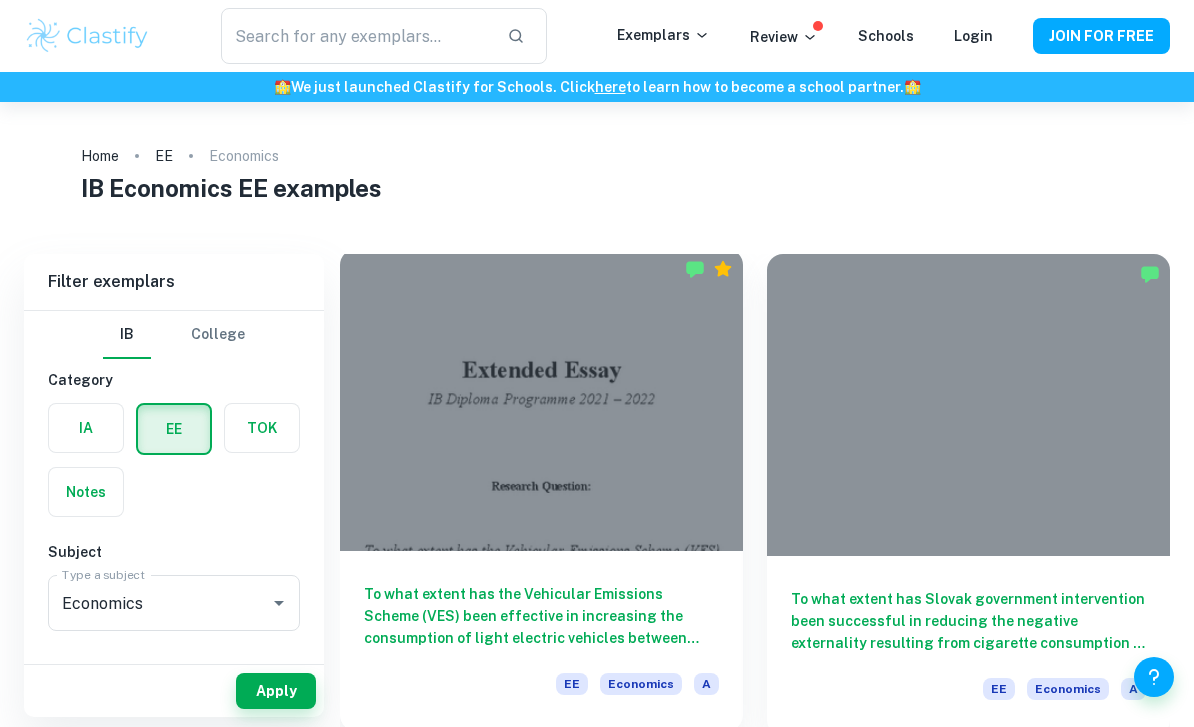 click at bounding box center (541, 400) 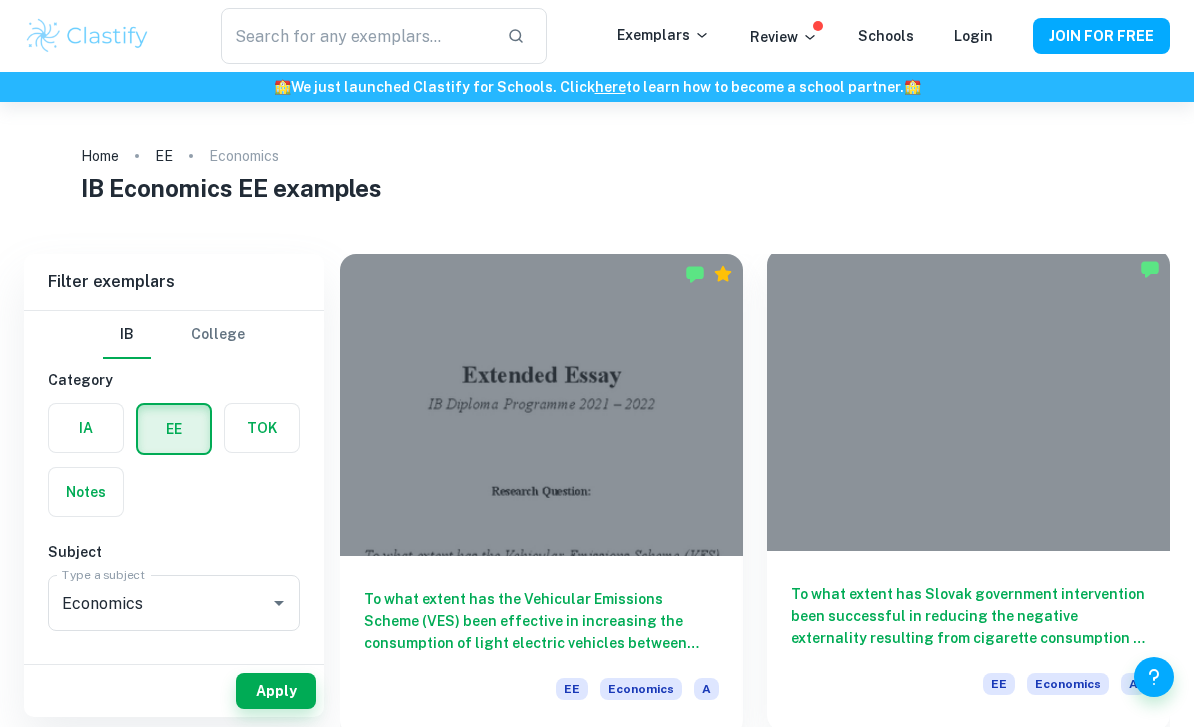 click at bounding box center (968, 400) 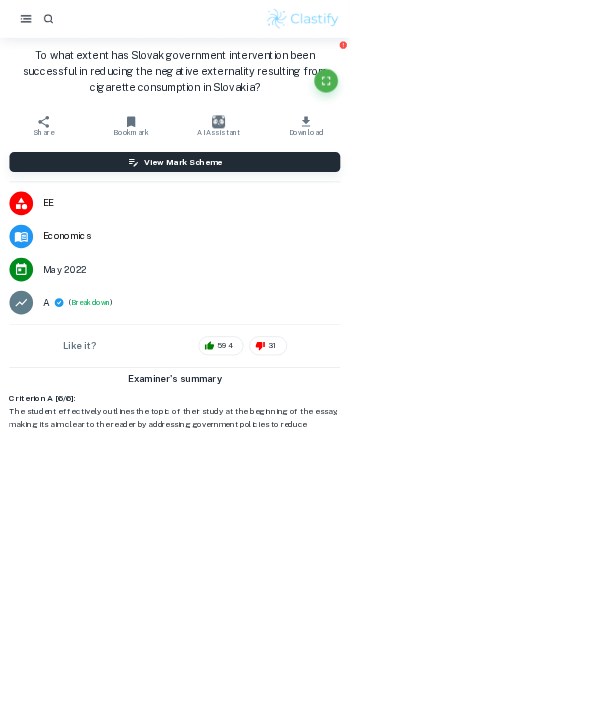 scroll, scrollTop: 97, scrollLeft: 0, axis: vertical 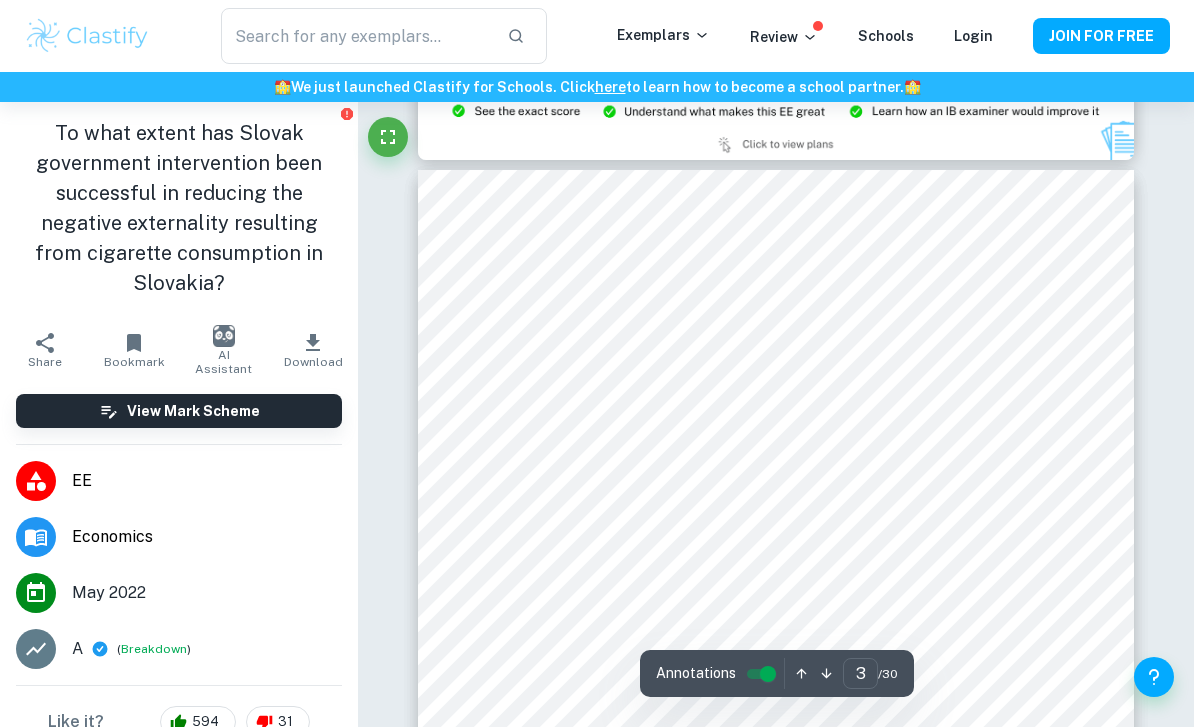 click on "Correct Criterion D Comment Unlock access to all  examiner  comments with Clastify Premium Upgrade Now   Correct Criterion A The research question is not composed of more than one question (double-barrelled) Comment The research question is not composed of more than one question Written by [NAME] Ask Clai Feedback Criterion D Comment Unlock access to all  examiner  comments with Clastify Premium Upgrade Now   Correct Criterion D Comment Unlock access to all  examiner  comments with Clastify Premium Upgrade Now   Correct Criterion D Comment Unlock access to all  examiner  comments with Clastify Premium Upgrade Now   Correct Criterion A The student poses a research question that they can discuss within the scope of the economic theory and the set word limit Comment Written by [NAME] Ask Clai Correct Criterion A The student states the theoretical area of economics and explains how the topic fits into it Comment Written by [NAME] Ask Clai Feedback Criterion A Comment Written by [NAME]
Correct Comment" at bounding box center (776, 12228) 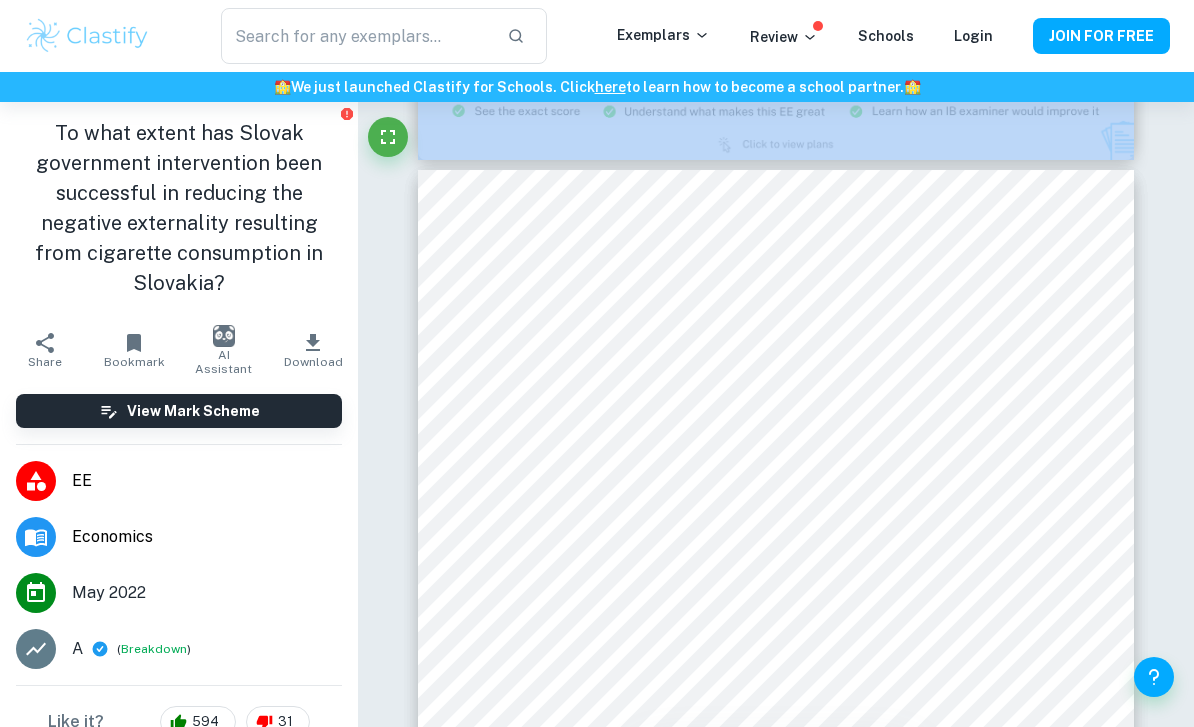 click on "Correct Criterion D Comment Unlock access to all  examiner  comments with Clastify Premium Upgrade Now   Correct Criterion A The research question is not composed of more than one question (double-barrelled) Comment The research question is not composed of more than one question Written by [NAME] Ask Clai Feedback Criterion D Comment Unlock access to all  examiner  comments with Clastify Premium Upgrade Now   Correct Criterion D Comment Unlock access to all  examiner  comments with Clastify Premium Upgrade Now   Correct Criterion D Comment Unlock access to all  examiner  comments with Clastify Premium Upgrade Now   Correct Criterion A The student poses a research question that they can discuss within the scope of the economic theory and the set word limit Comment Written by [NAME] Ask Clai Correct Criterion A The student states the theoretical area of economics and explains how the topic fits into it Comment Written by [NAME] Ask Clai Feedback Criterion A Comment Written by [NAME]
Correct Comment" at bounding box center (776, 12228) 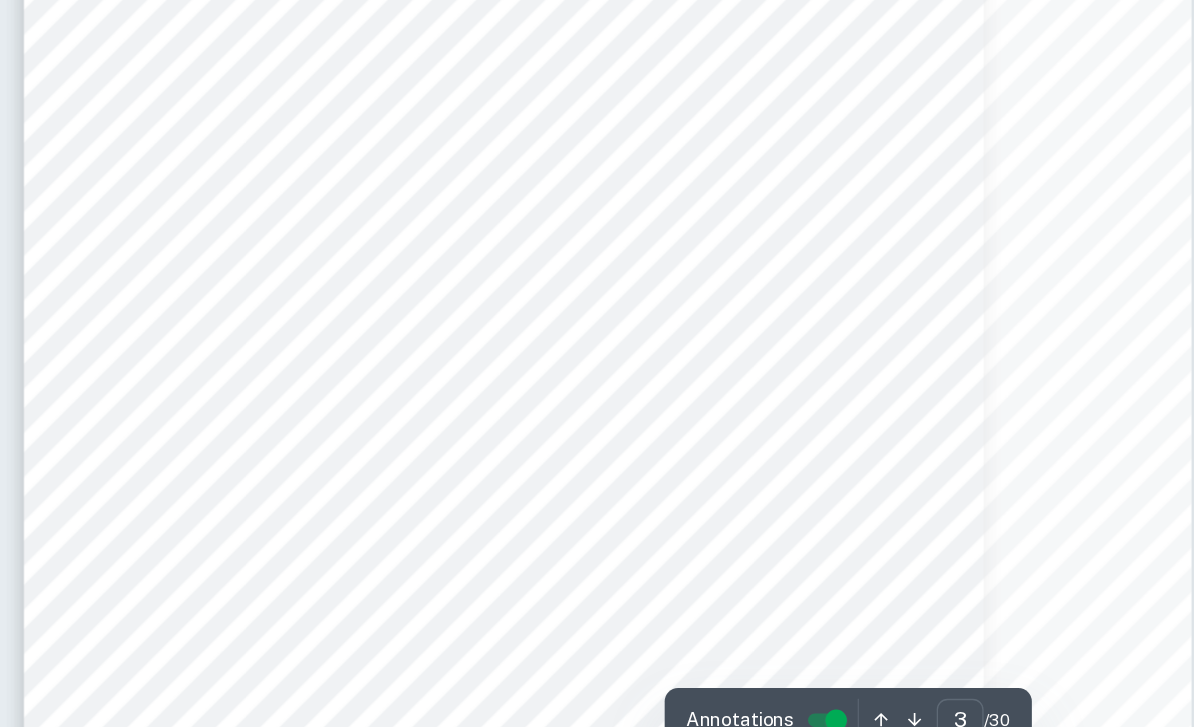 scroll, scrollTop: 2798, scrollLeft: 0, axis: vertical 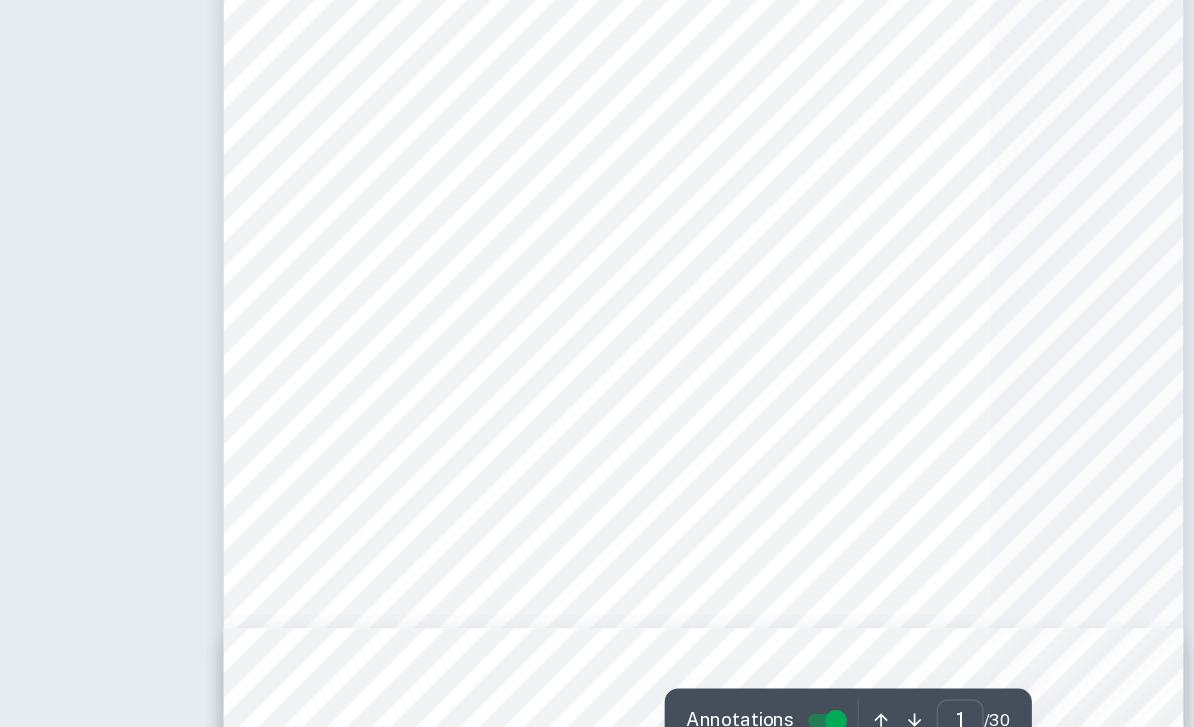 type on "4" 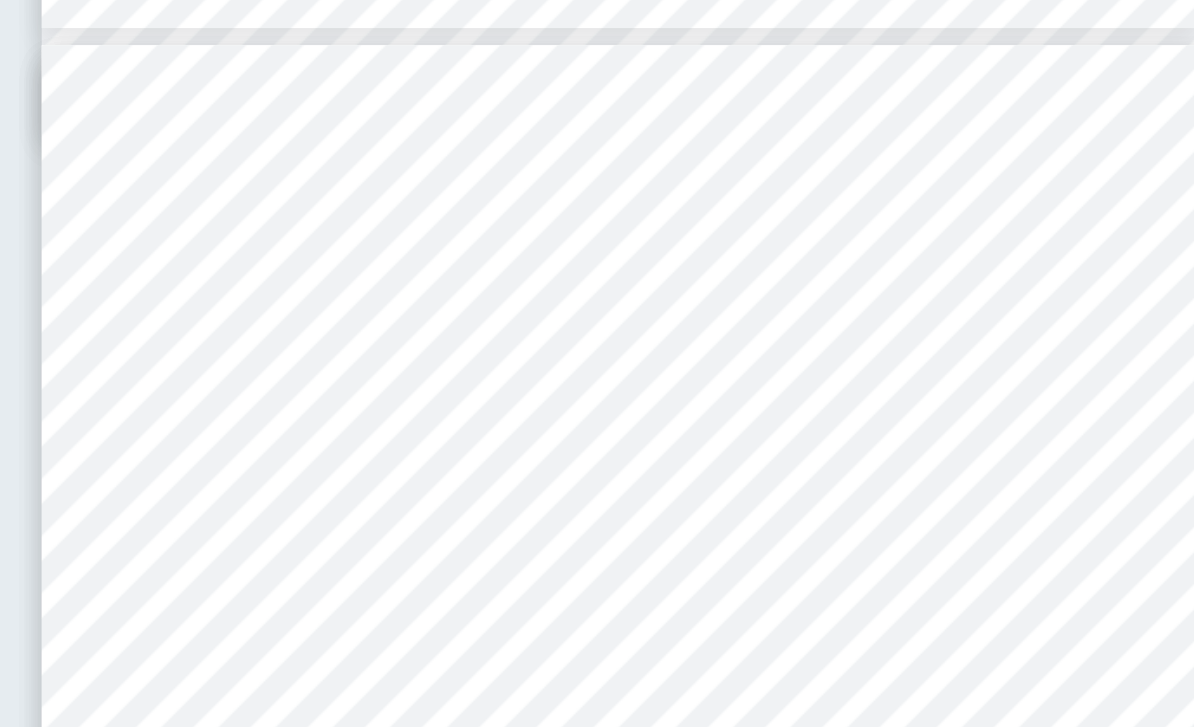 scroll, scrollTop: 2798, scrollLeft: 0, axis: vertical 